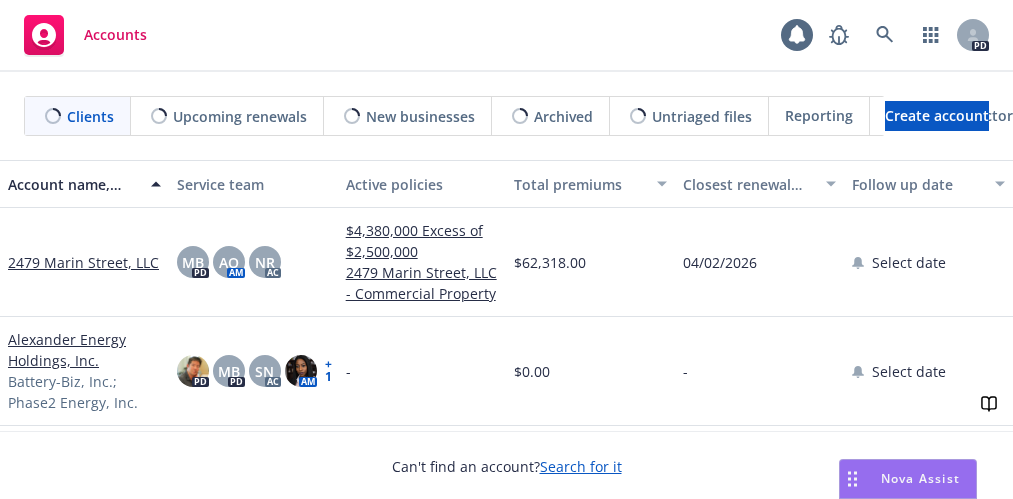 scroll, scrollTop: 0, scrollLeft: 0, axis: both 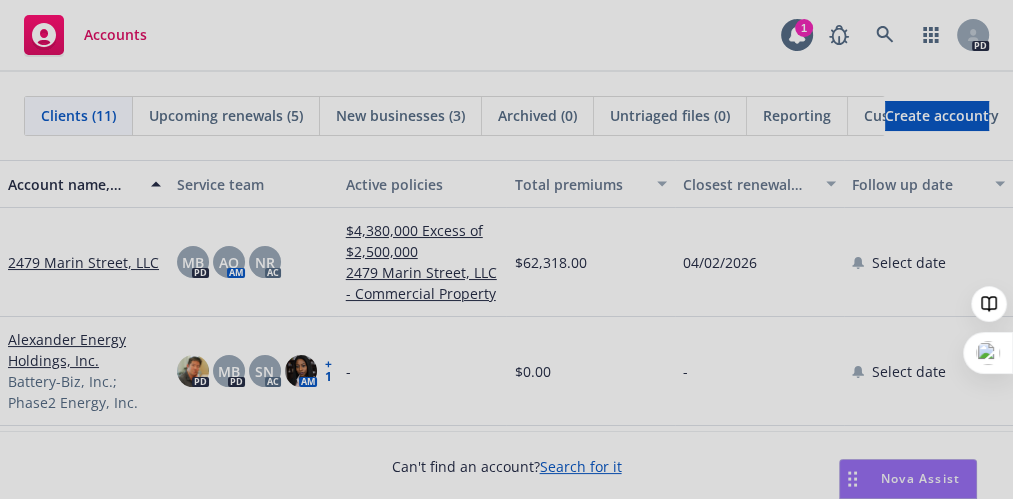 click at bounding box center [506, 249] 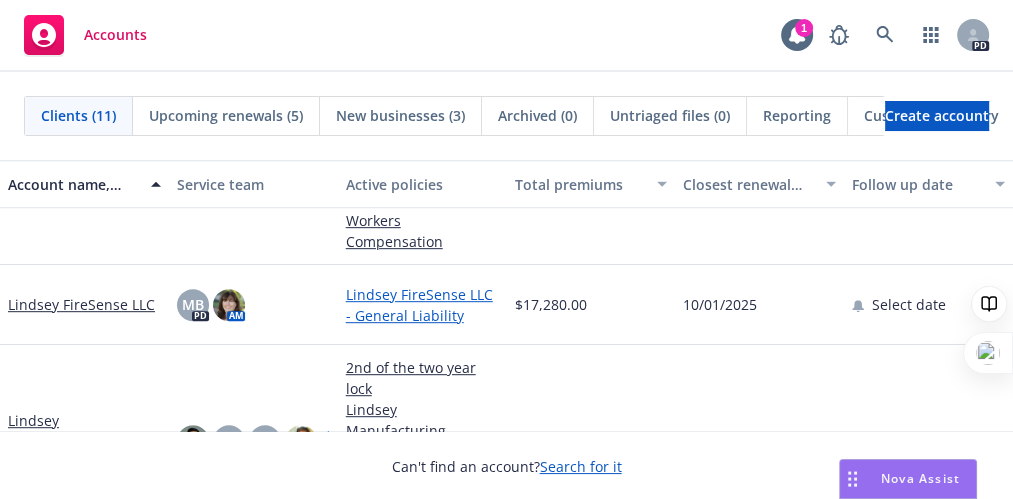 scroll, scrollTop: 748, scrollLeft: 0, axis: vertical 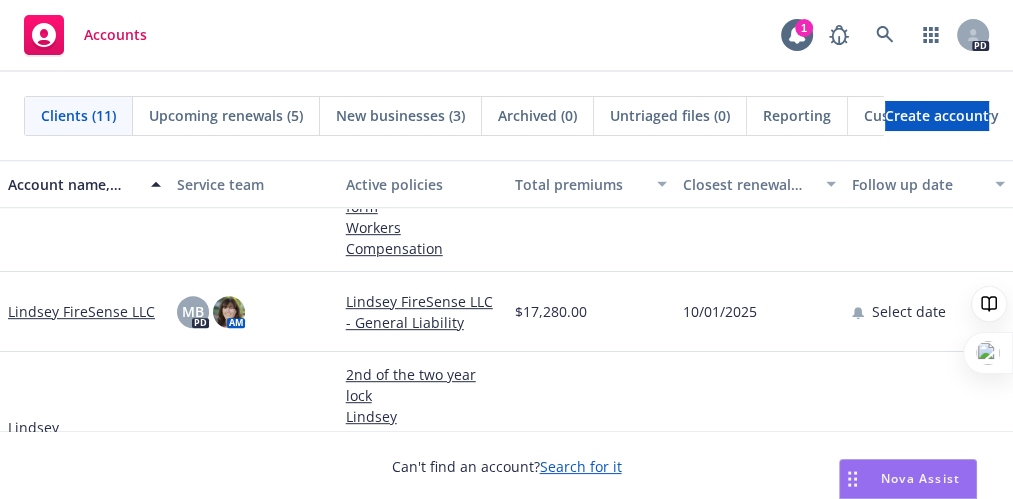 click on "Search for it" at bounding box center (581, 466) 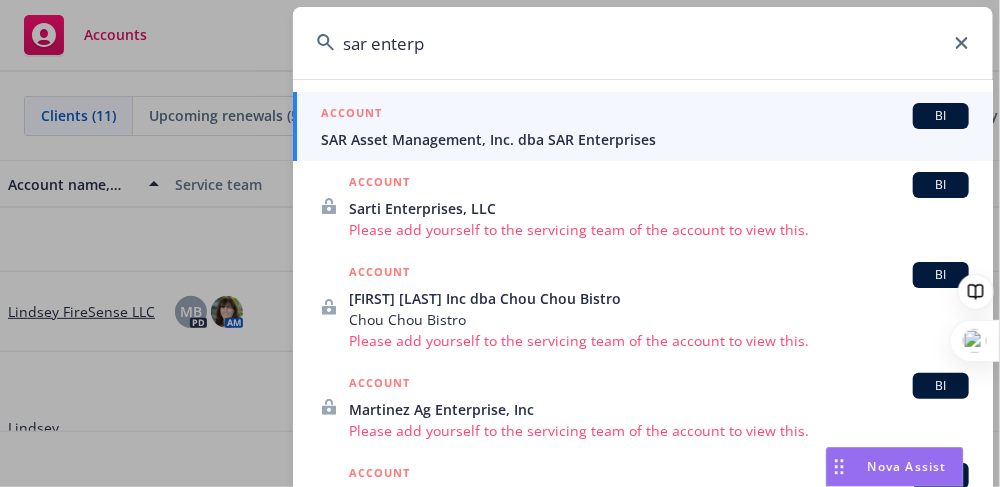 type on "sar enterp" 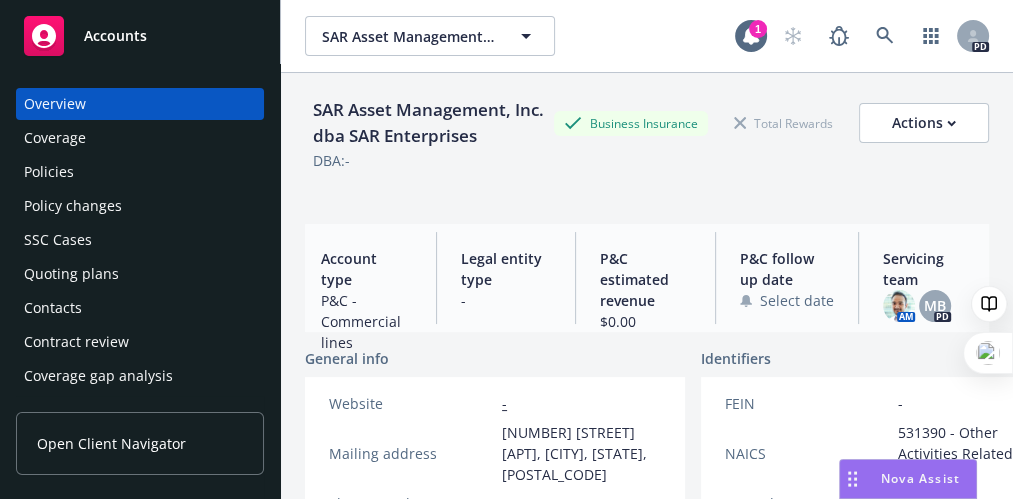 click on "Policies" at bounding box center [49, 172] 